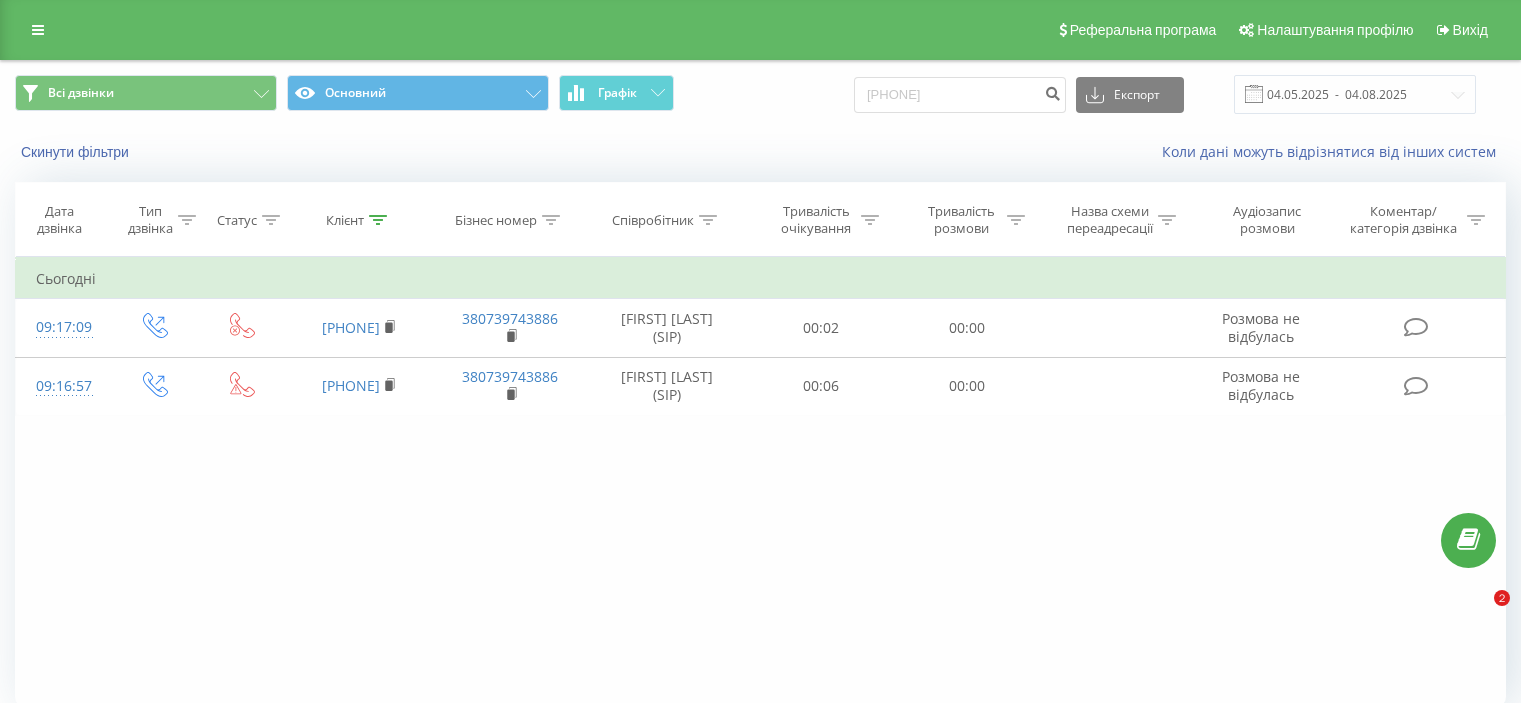 scroll, scrollTop: 0, scrollLeft: 0, axis: both 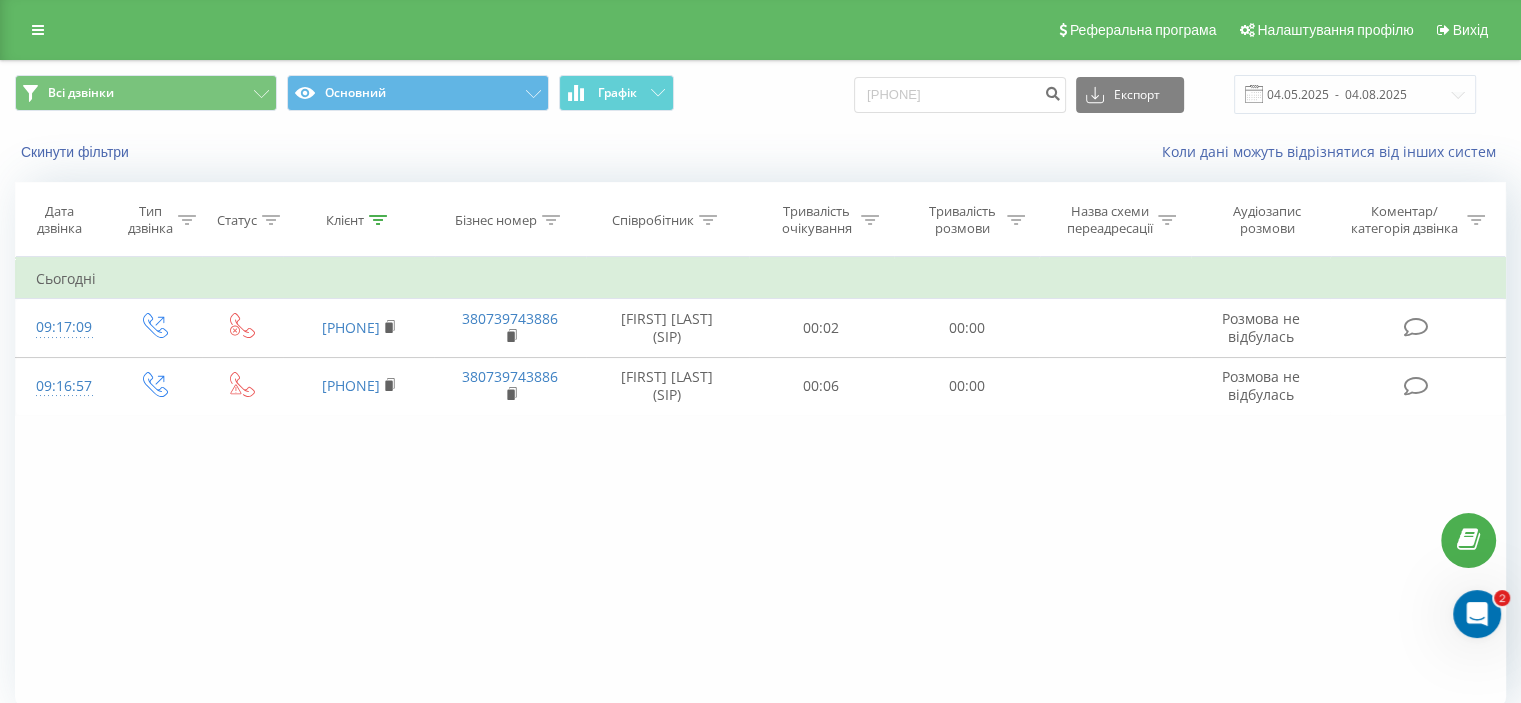 click on "380907666830" at bounding box center (960, 95) 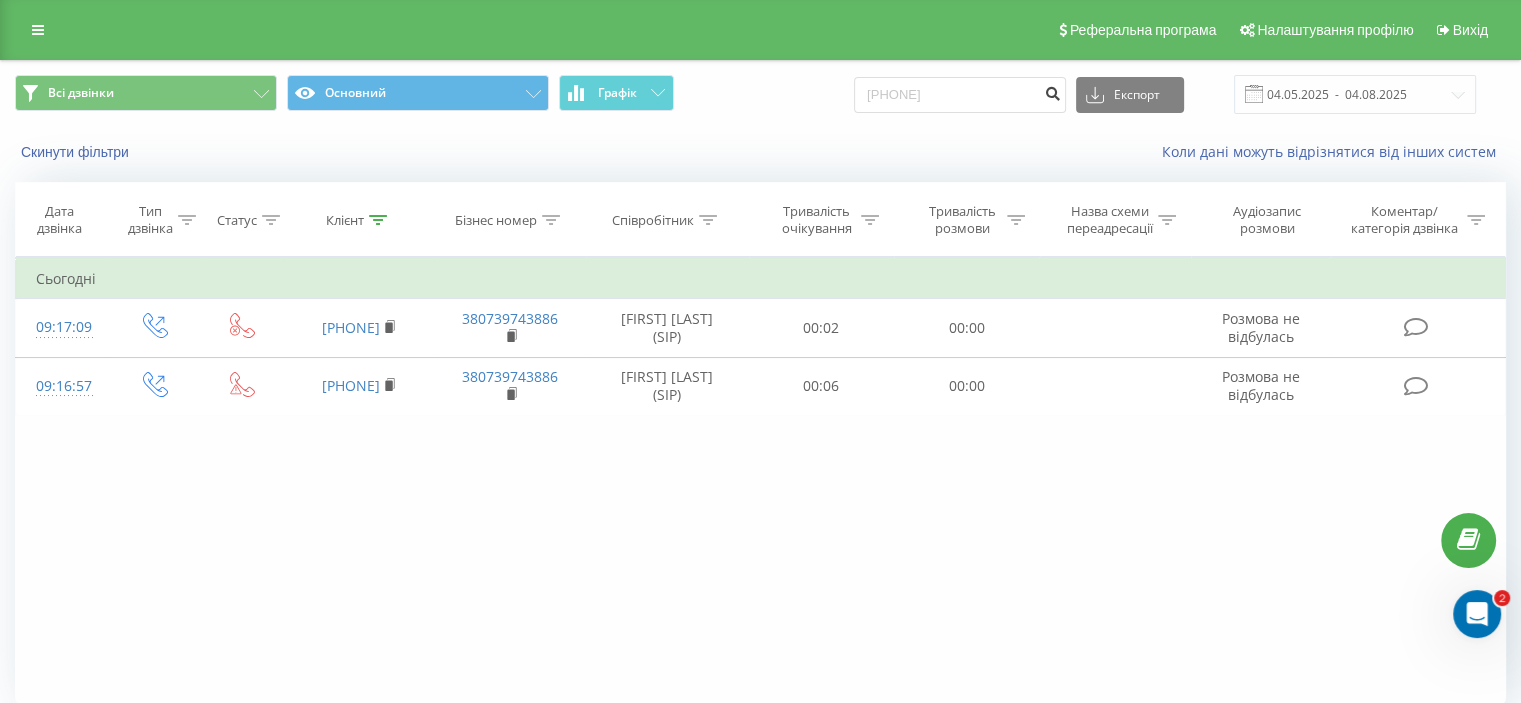 type on "[PHONE]" 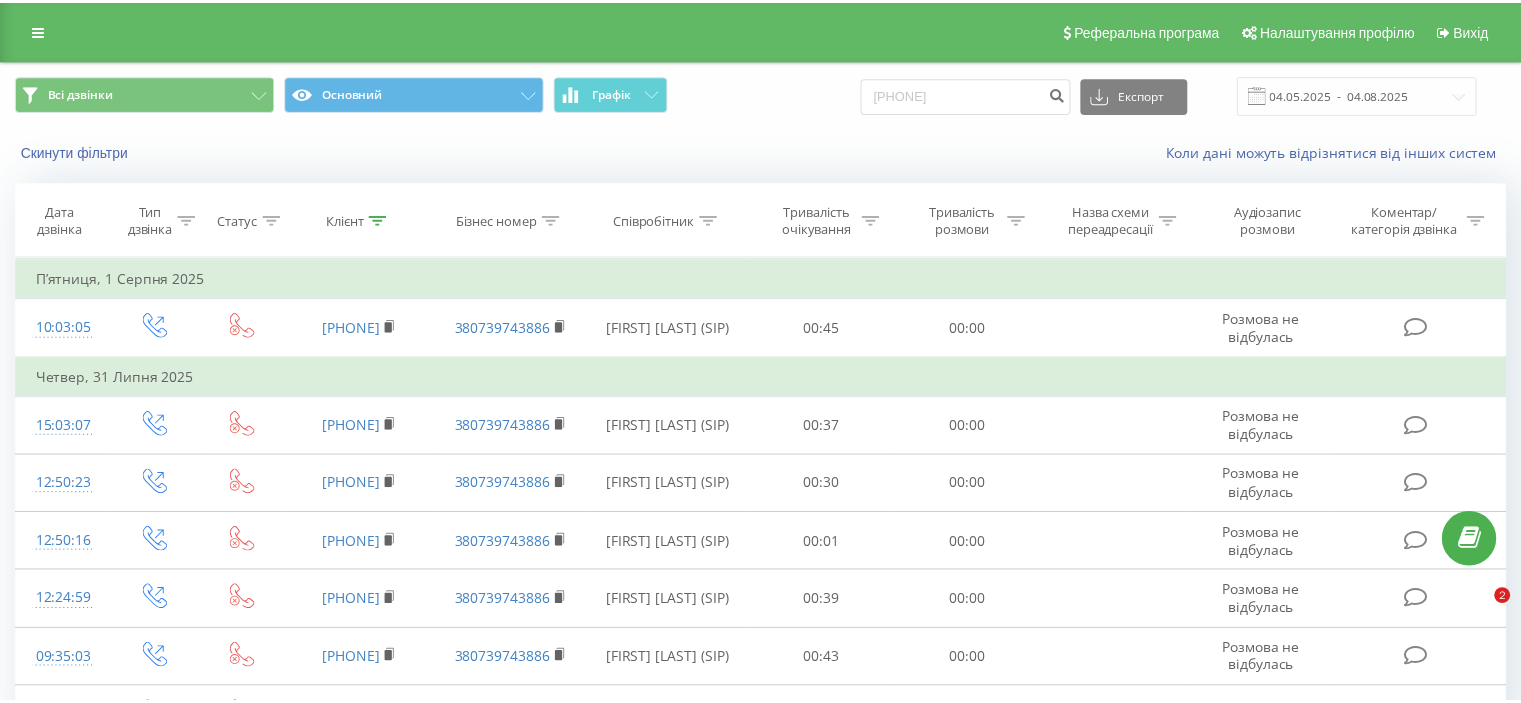 scroll, scrollTop: 0, scrollLeft: 0, axis: both 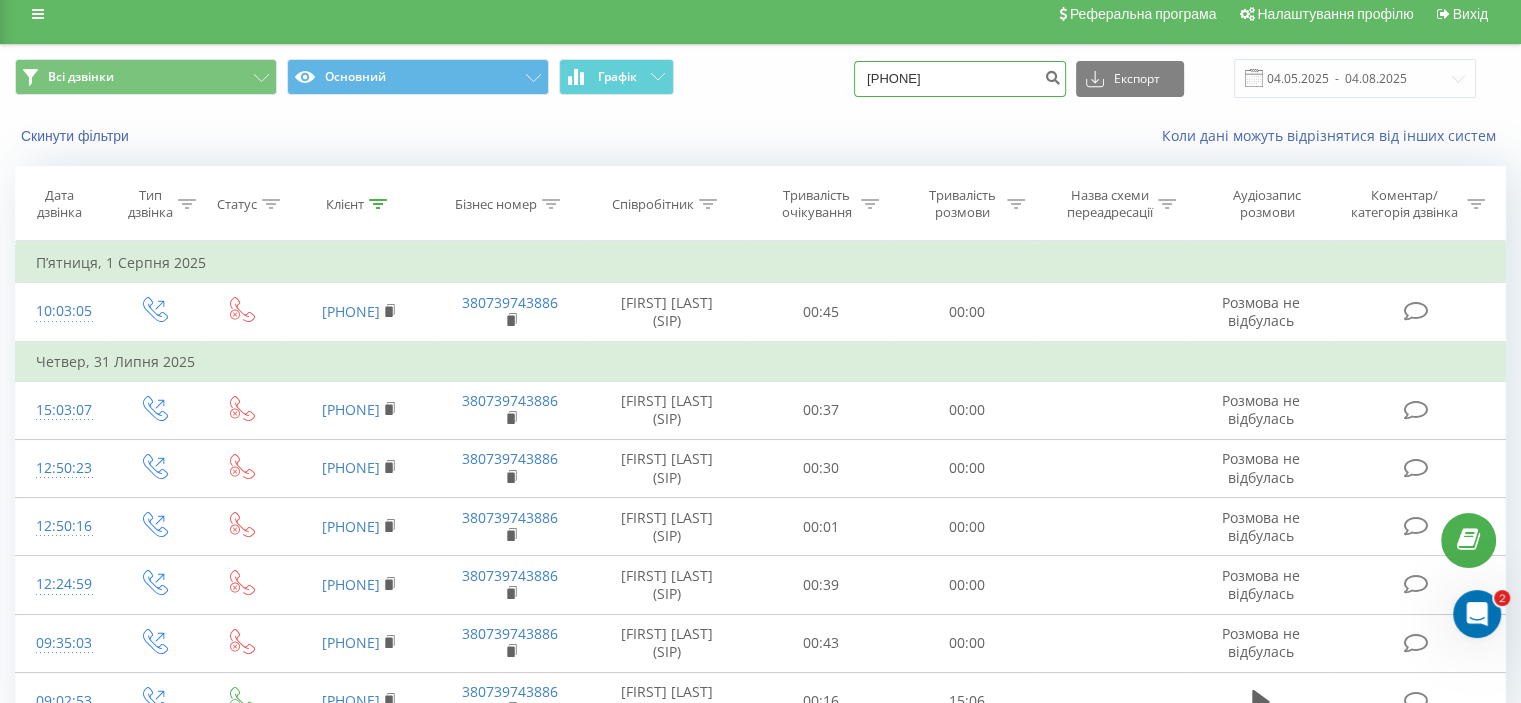 click on "[PHONE]" at bounding box center (960, 79) 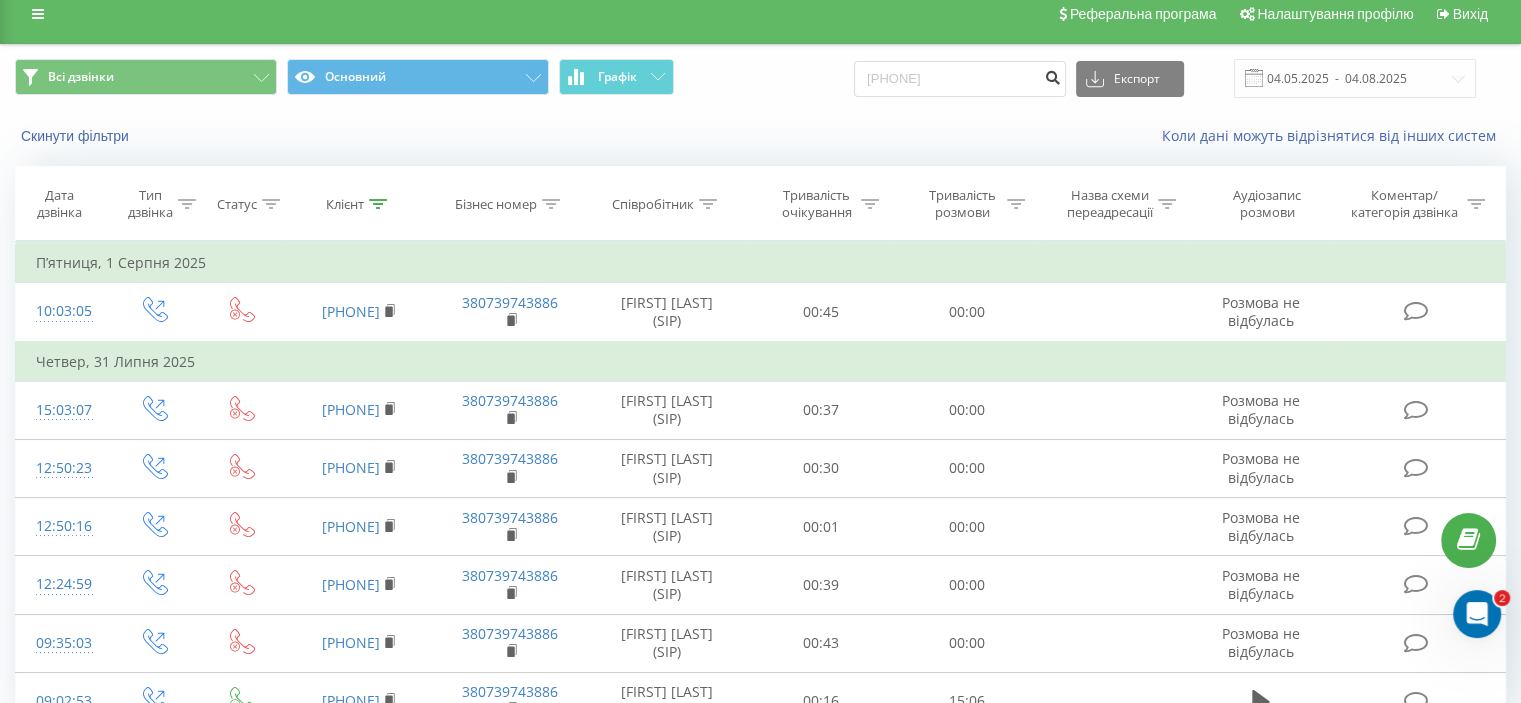 click at bounding box center (1052, 75) 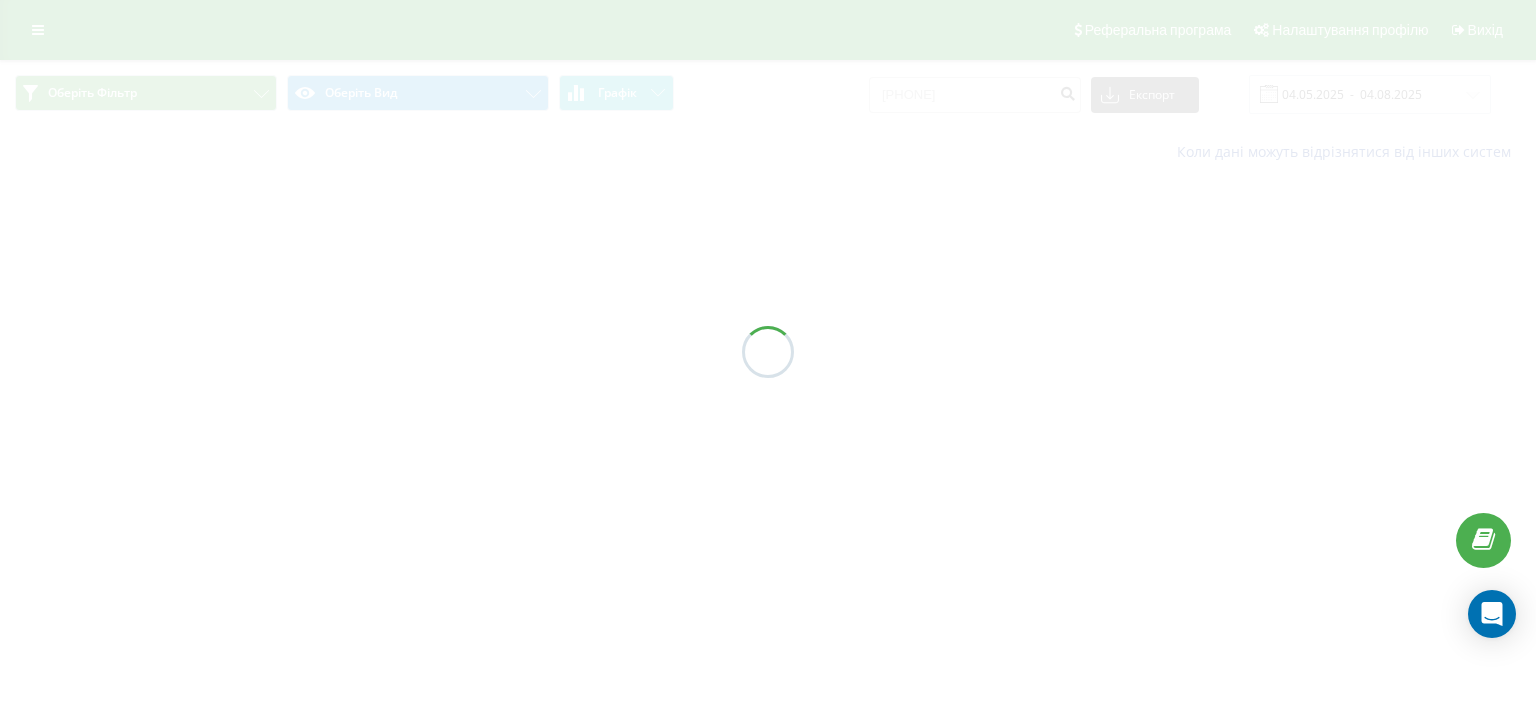 scroll, scrollTop: 0, scrollLeft: 0, axis: both 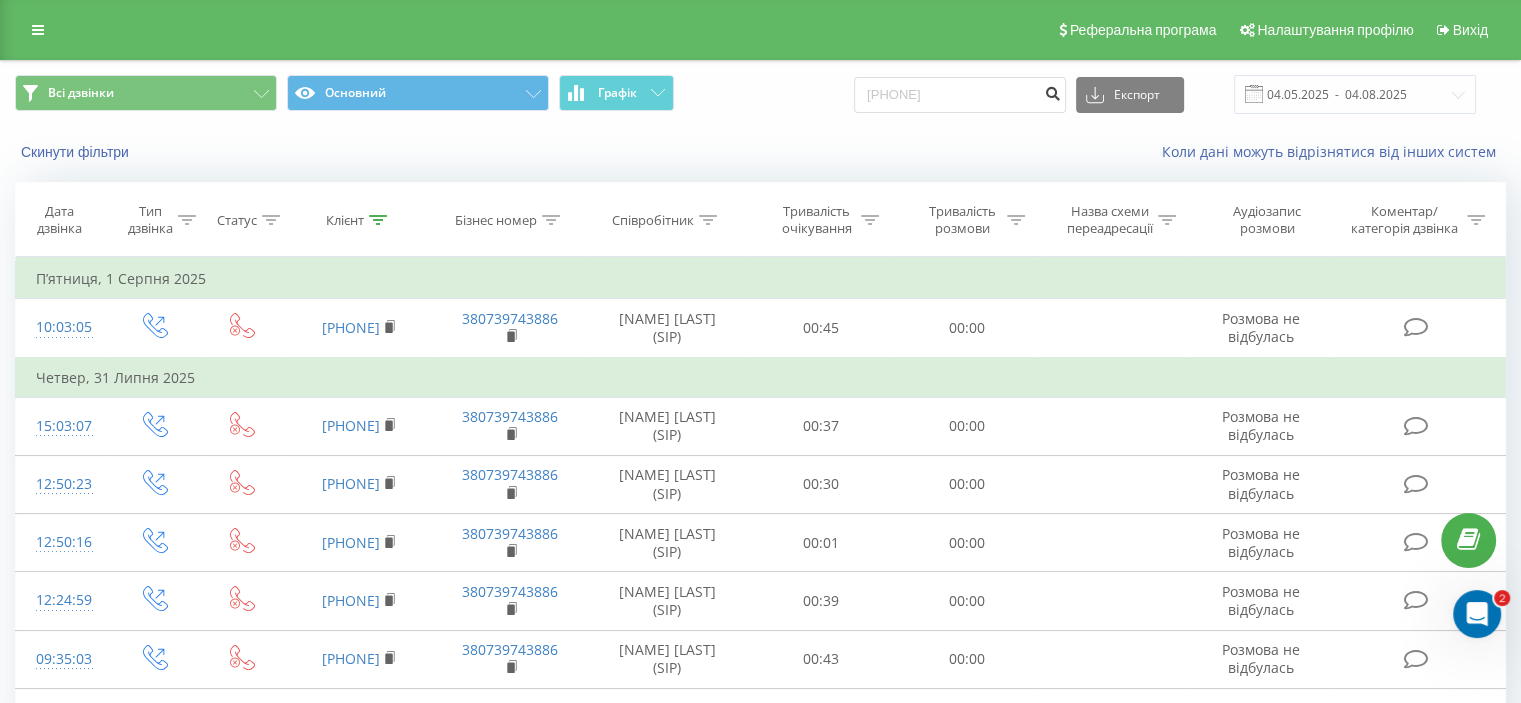 click at bounding box center [1052, 91] 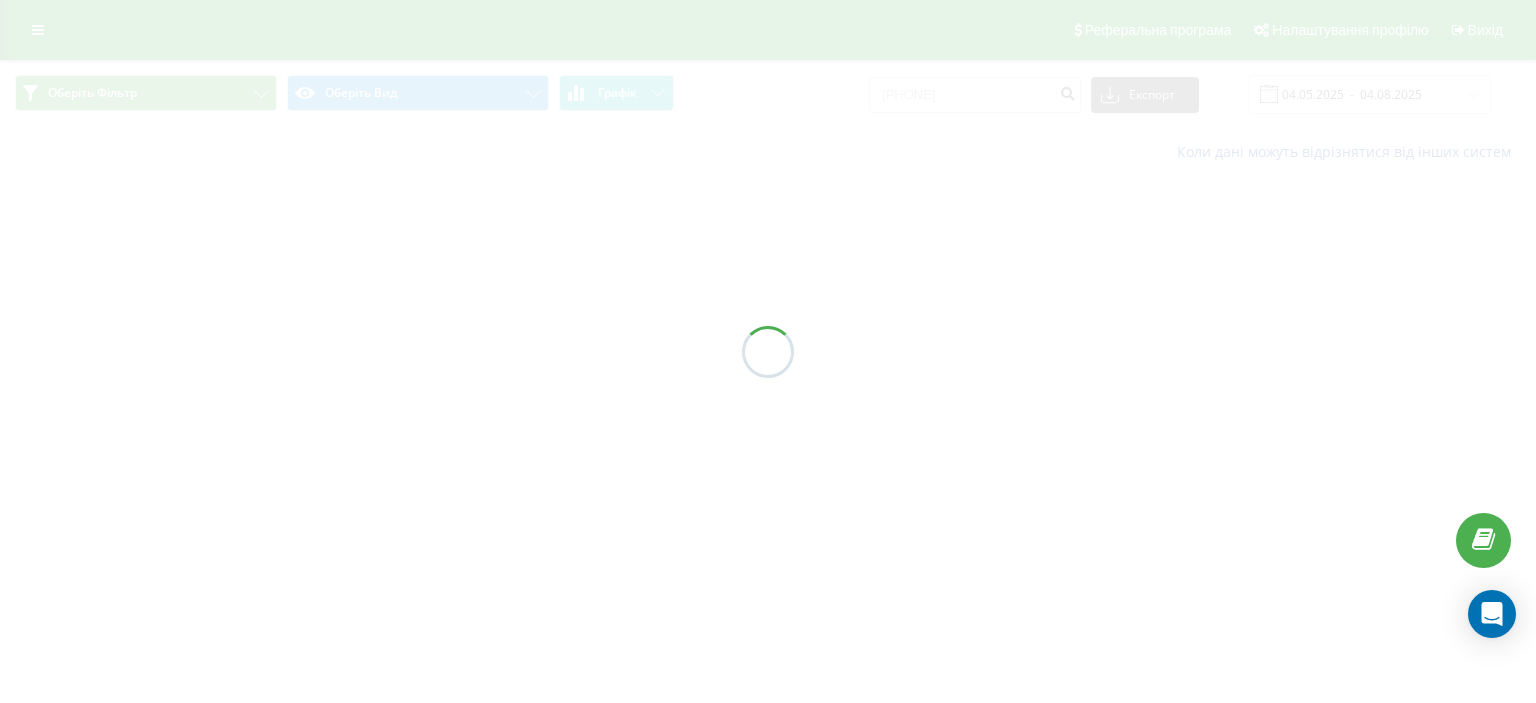 scroll, scrollTop: 0, scrollLeft: 0, axis: both 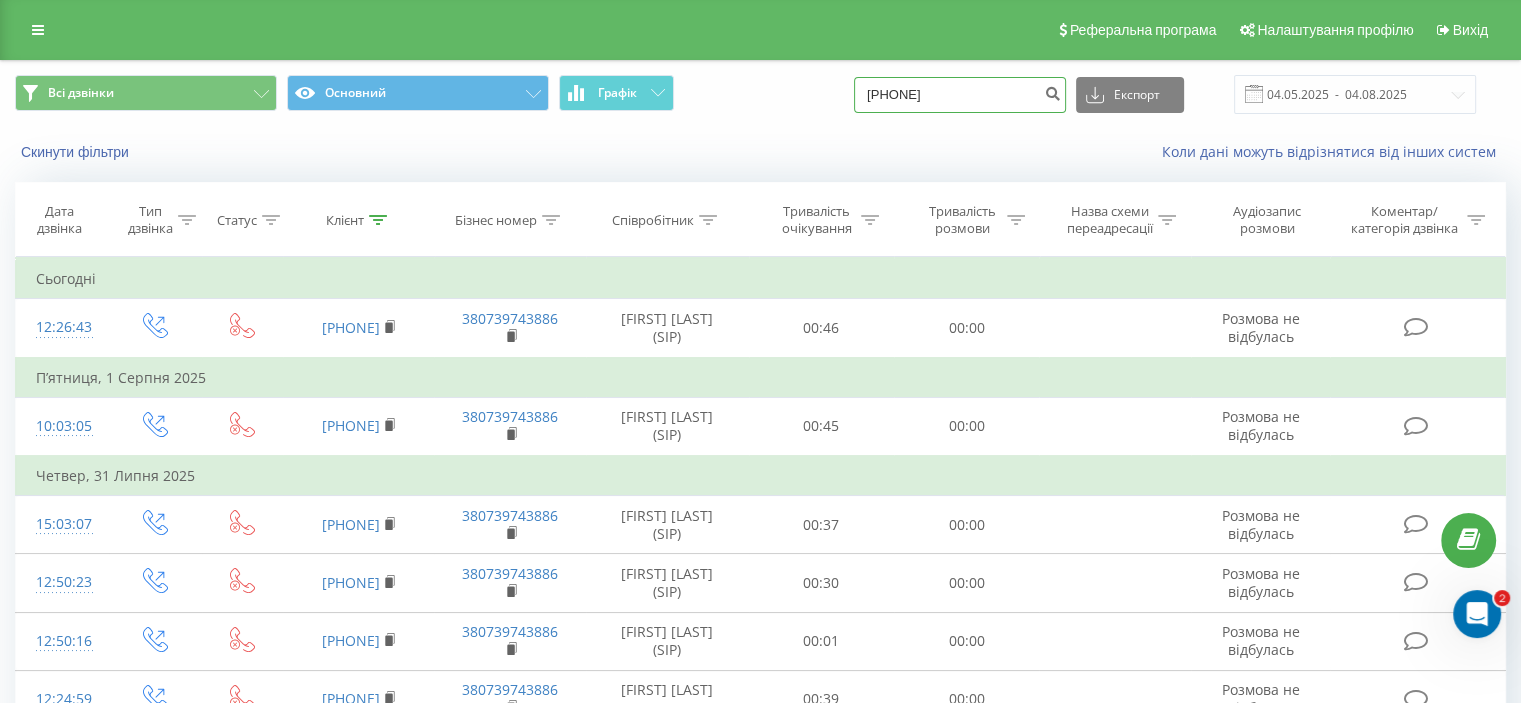 click on "380955585027" at bounding box center [960, 95] 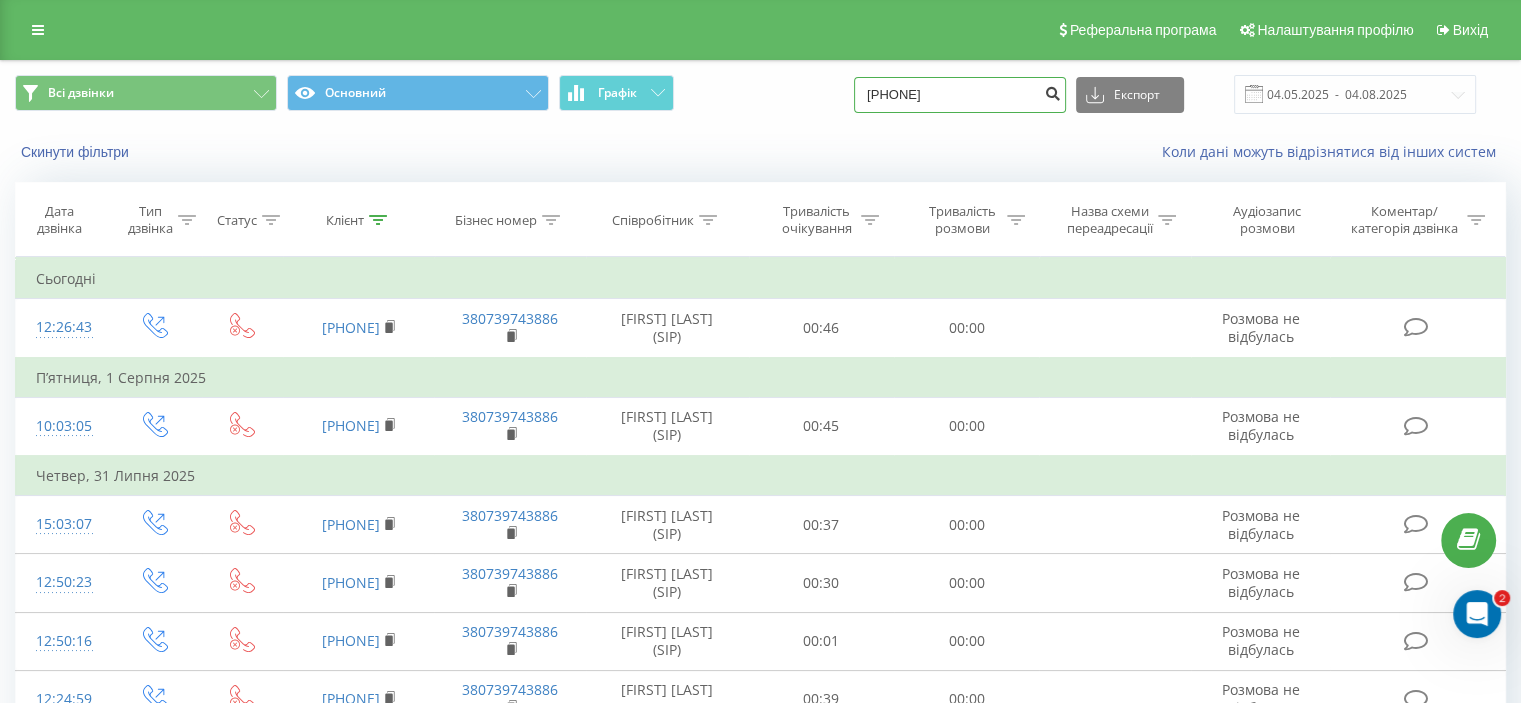 type on "0734193393" 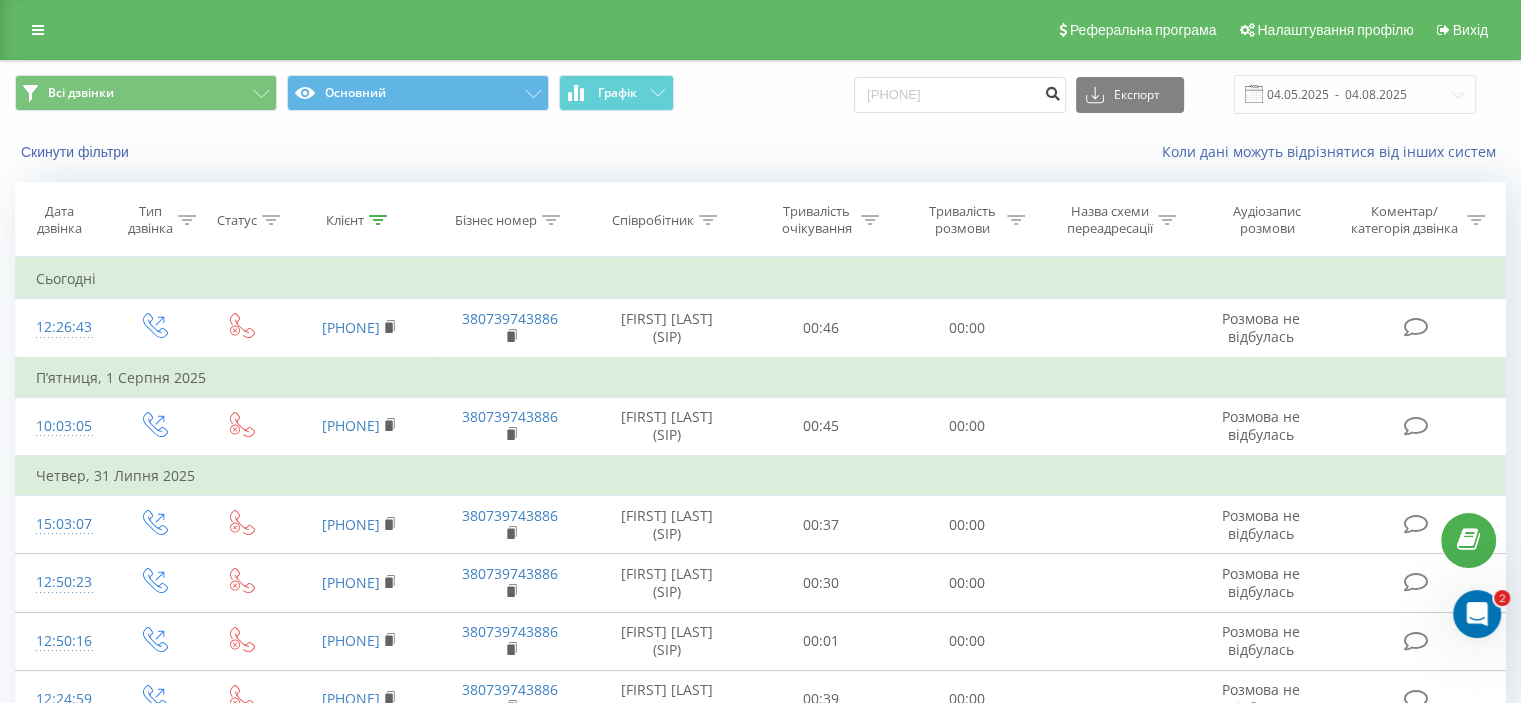 click at bounding box center (1052, 95) 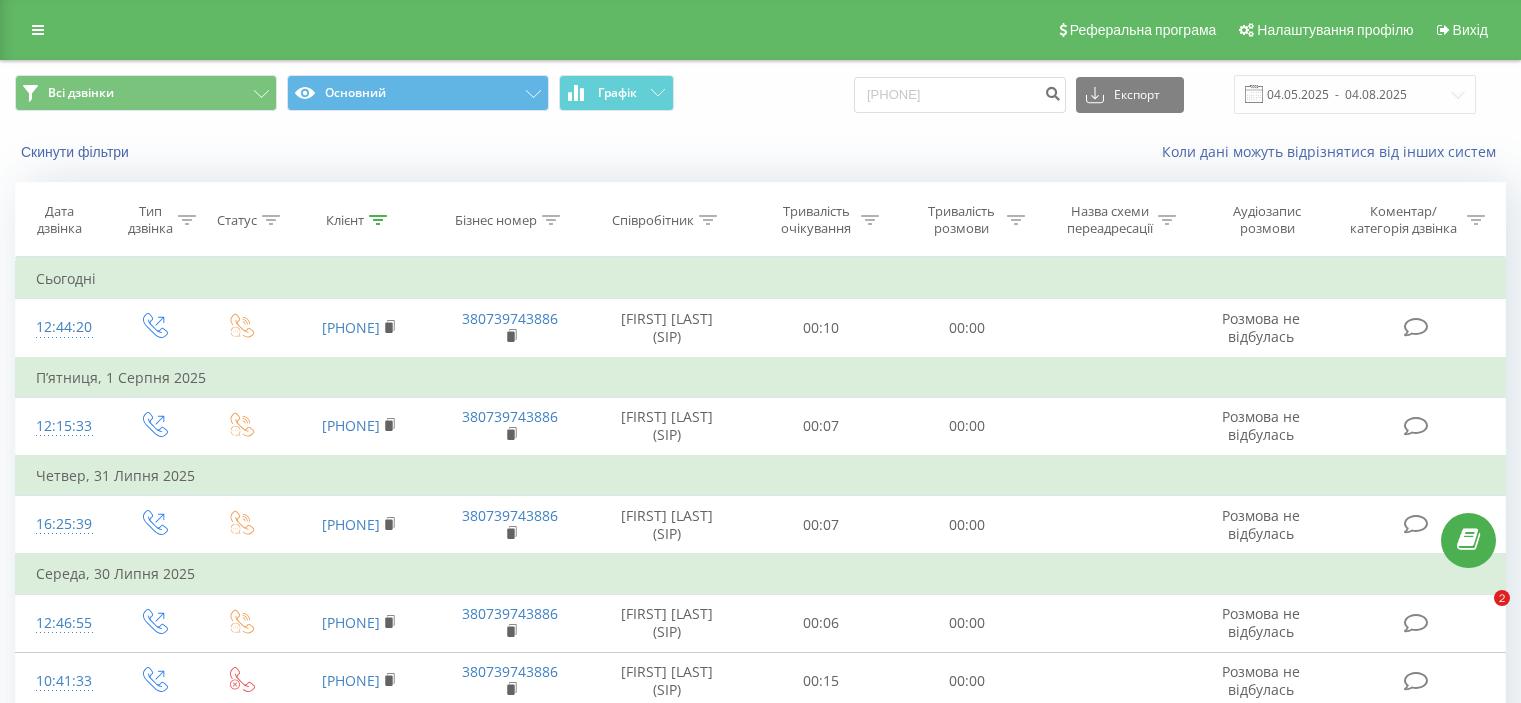 scroll, scrollTop: 0, scrollLeft: 0, axis: both 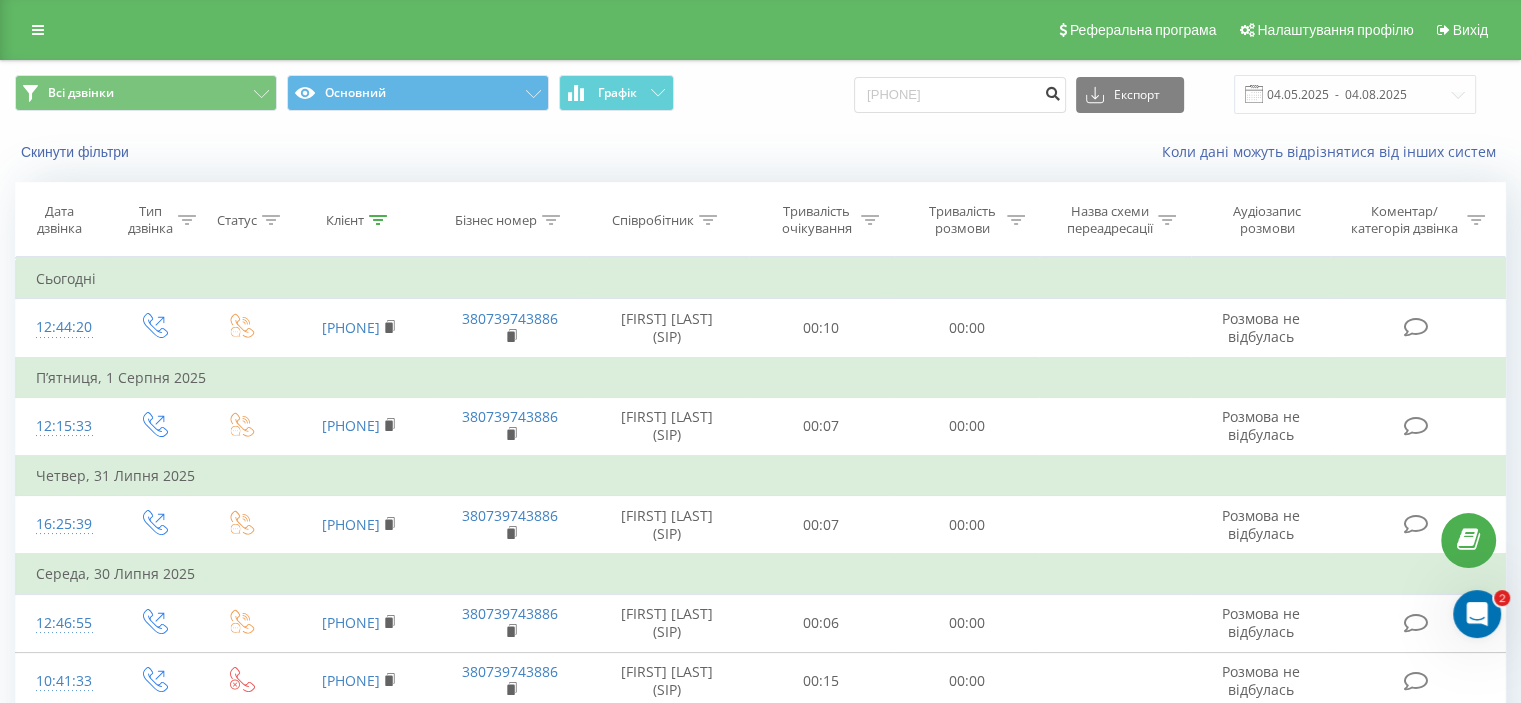 click at bounding box center (1052, 91) 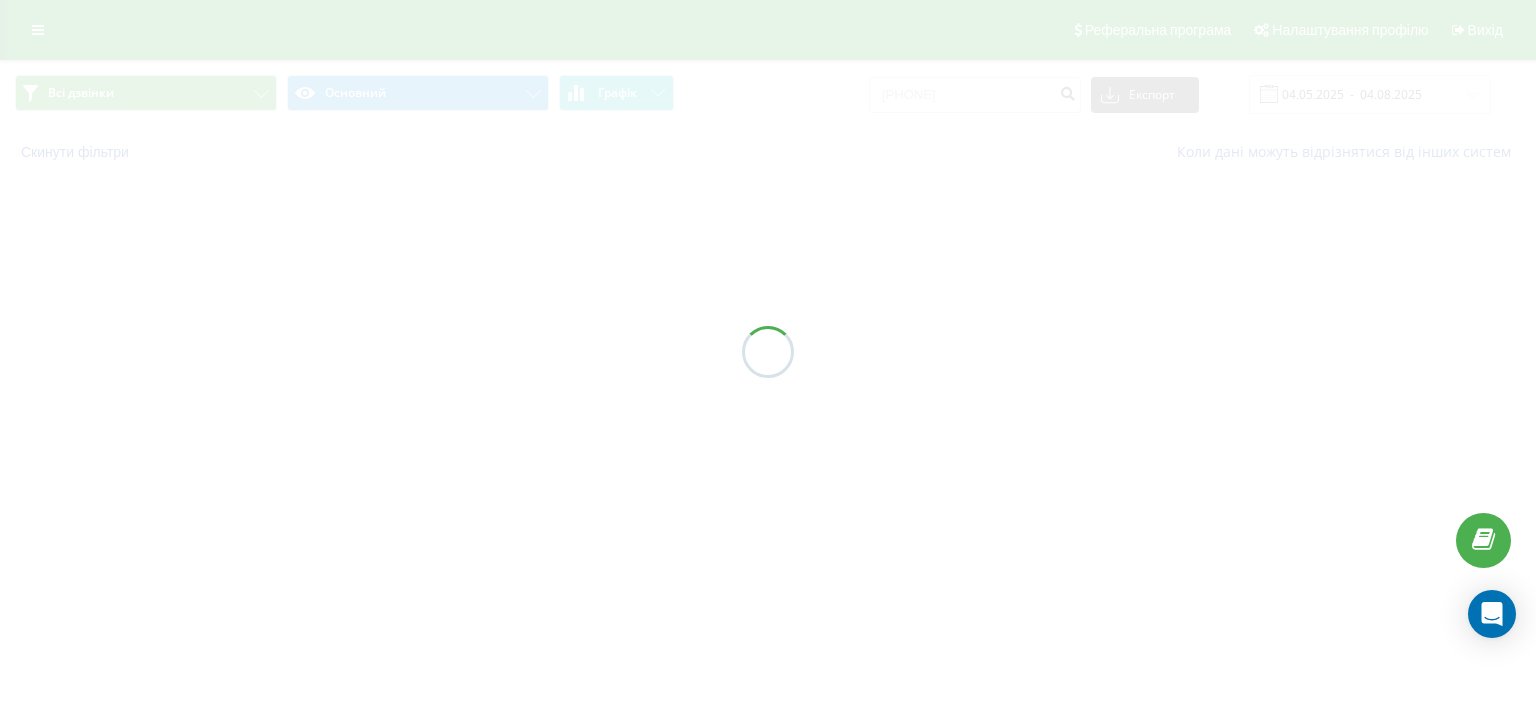 scroll, scrollTop: 0, scrollLeft: 0, axis: both 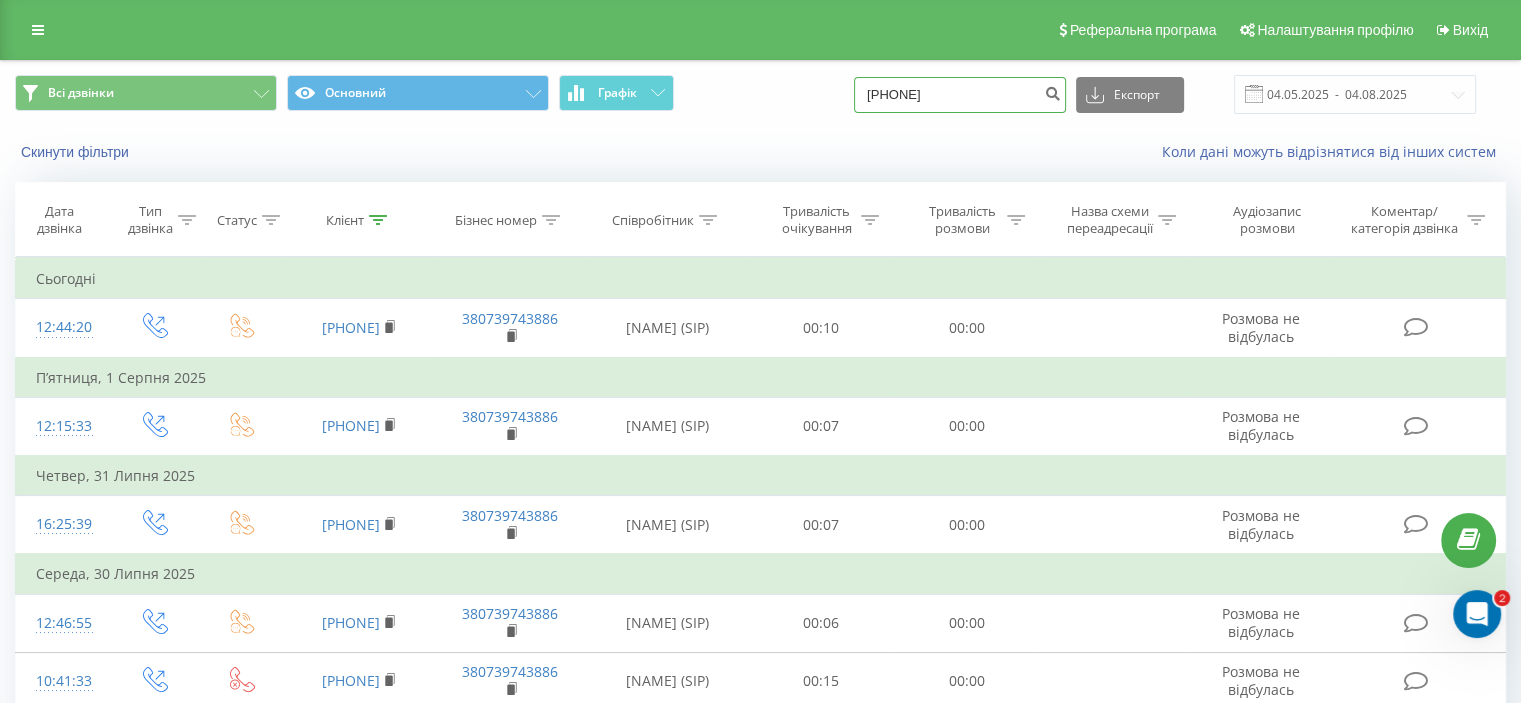 click on "0734193393" at bounding box center [960, 95] 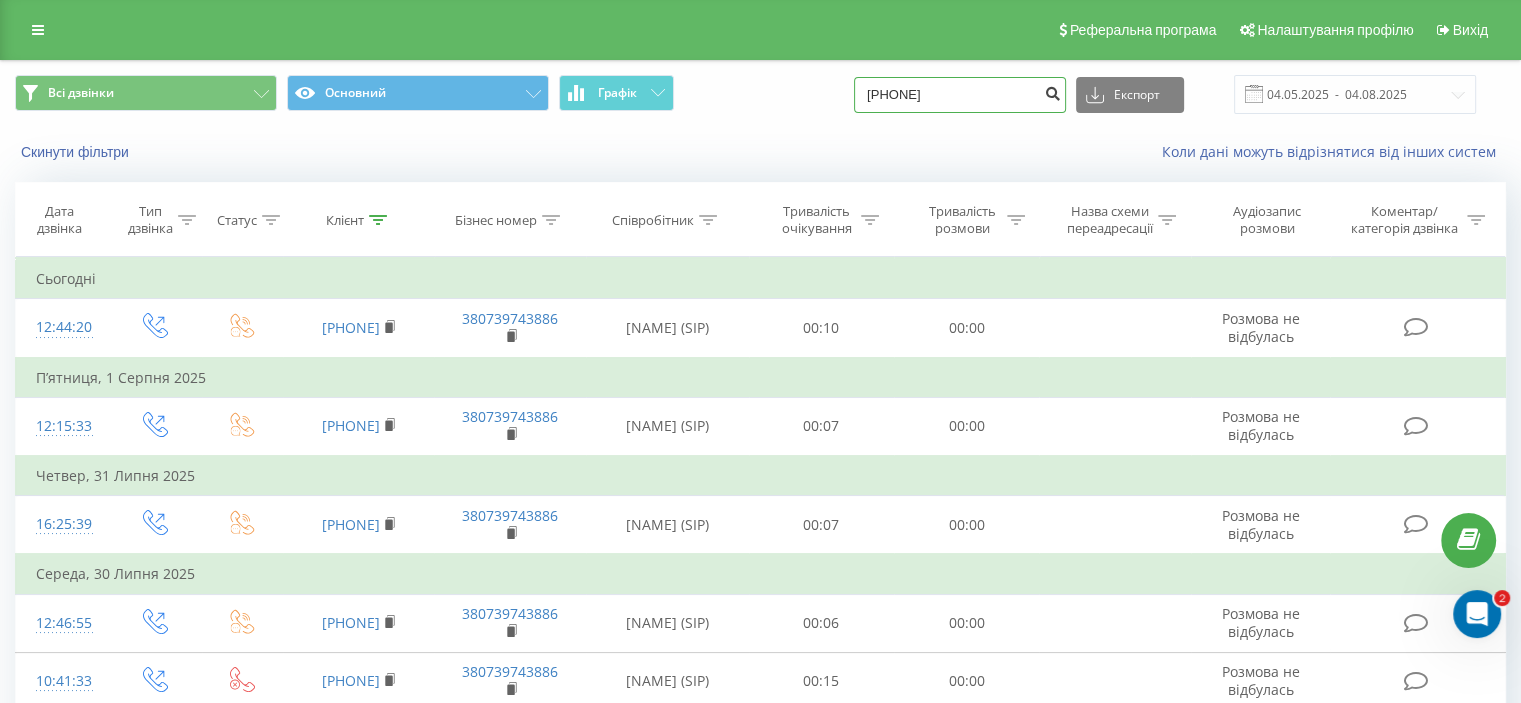 type on "0667138719" 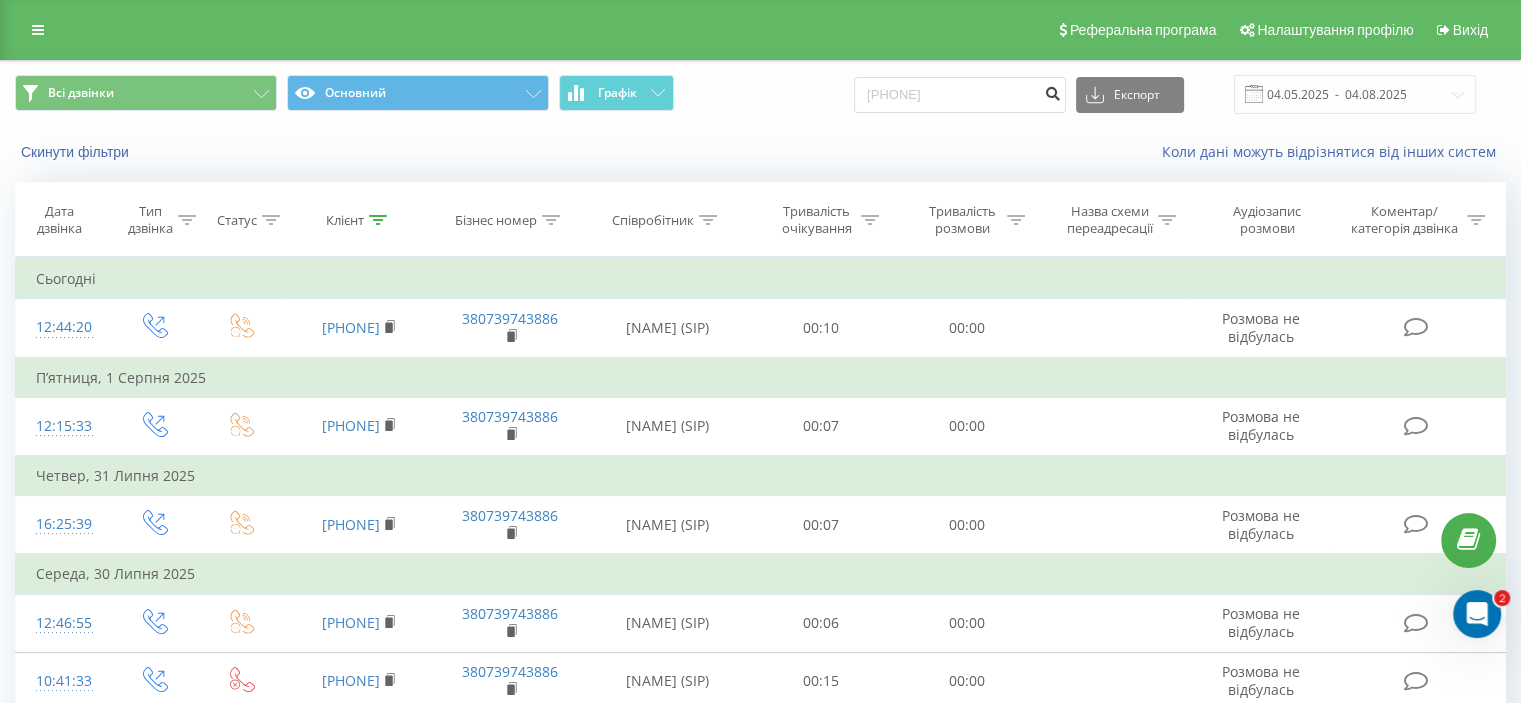 click at bounding box center (1052, 91) 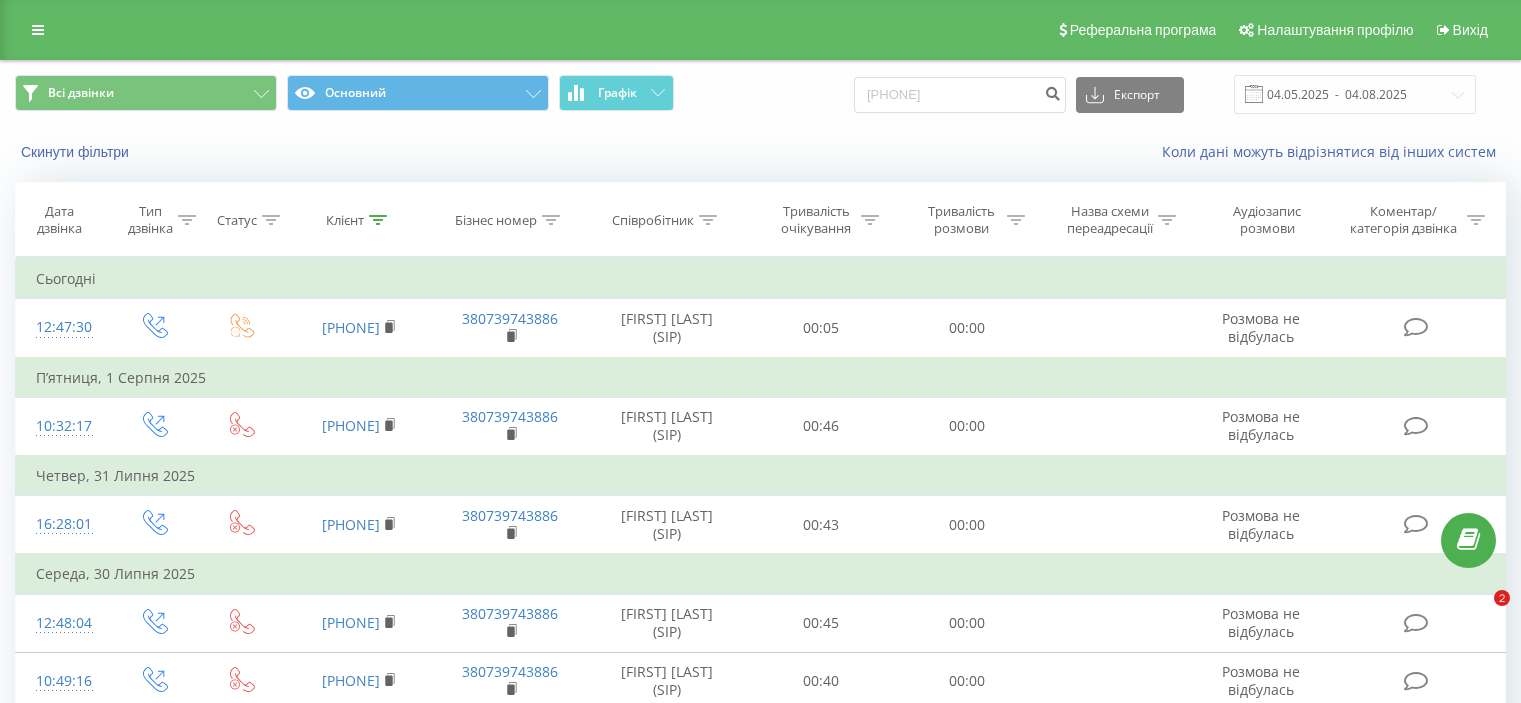 scroll, scrollTop: 0, scrollLeft: 0, axis: both 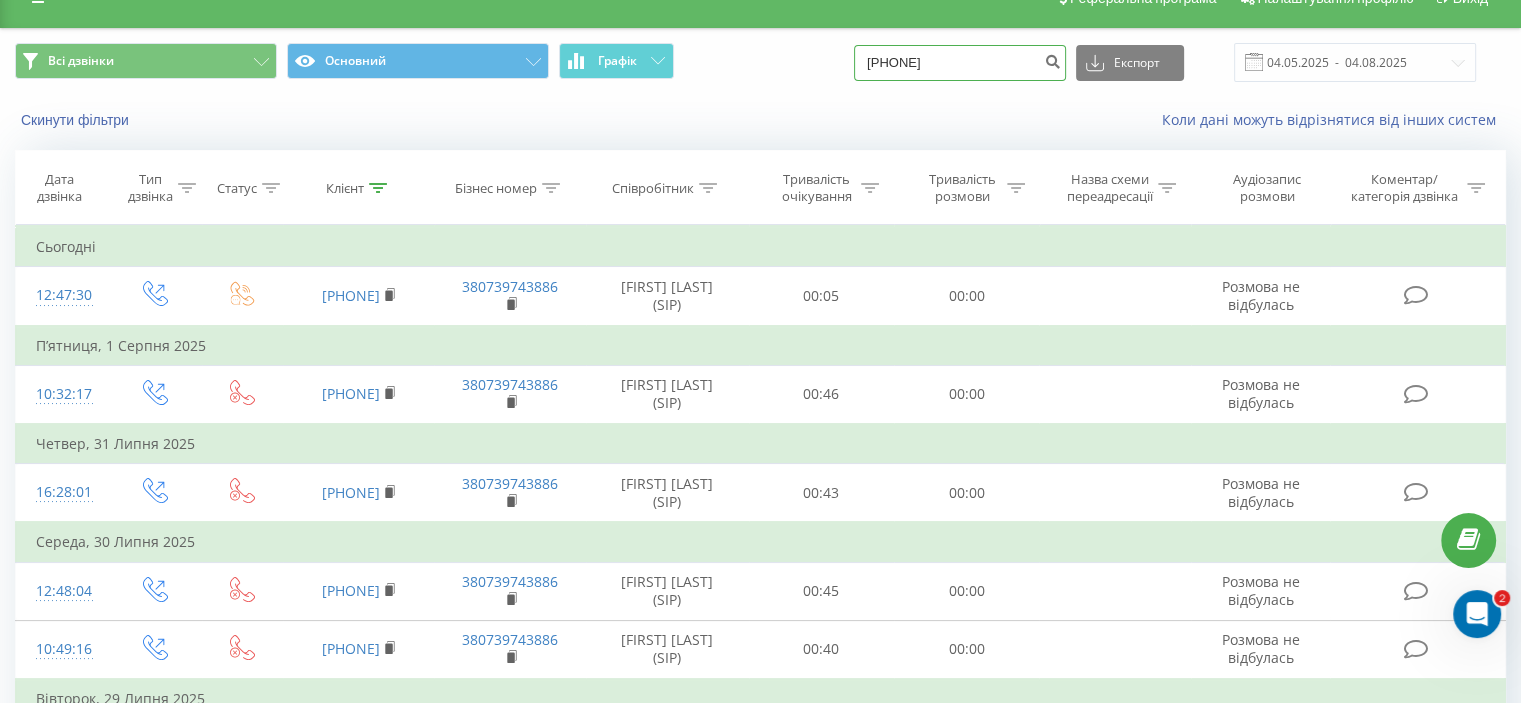 click on "0667138719" at bounding box center [960, 63] 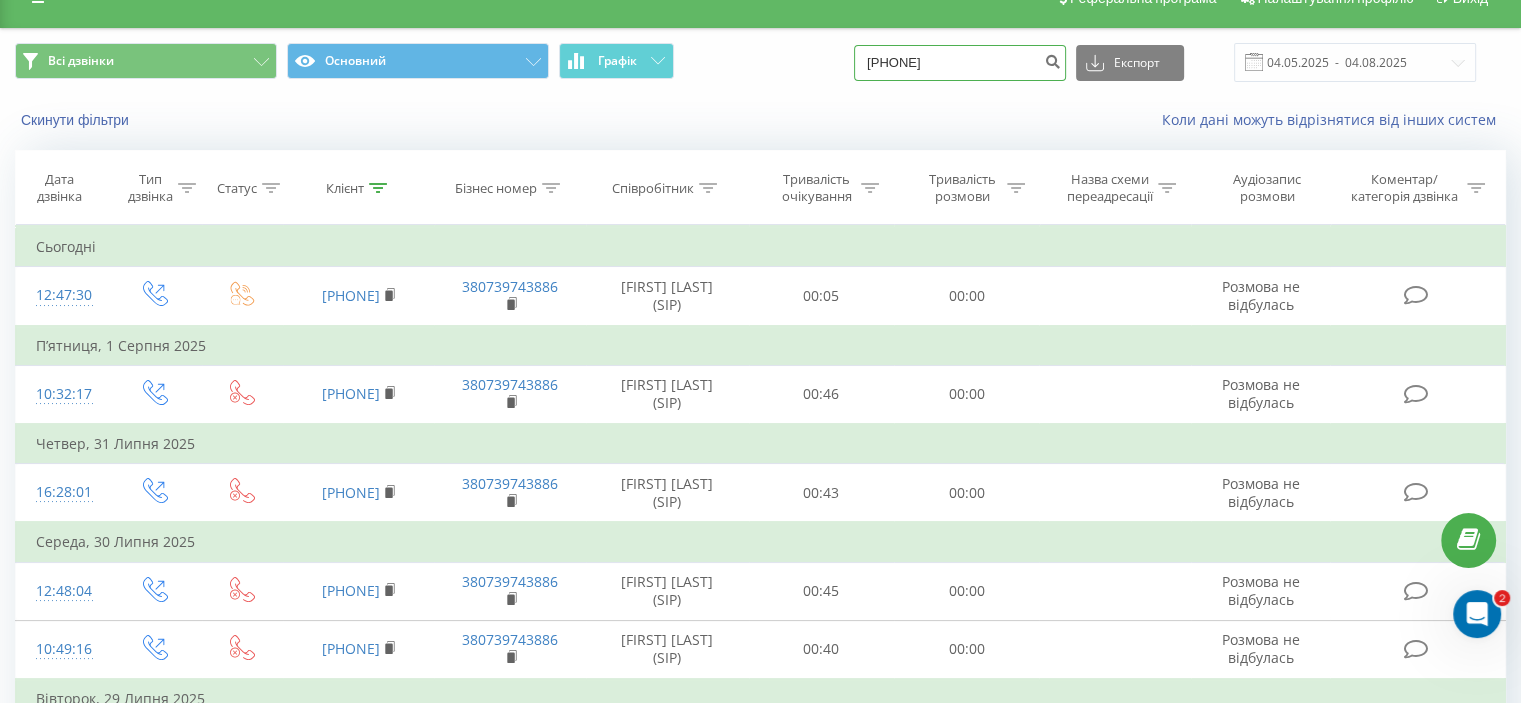click on "380 (68) 088464" at bounding box center (960, 63) 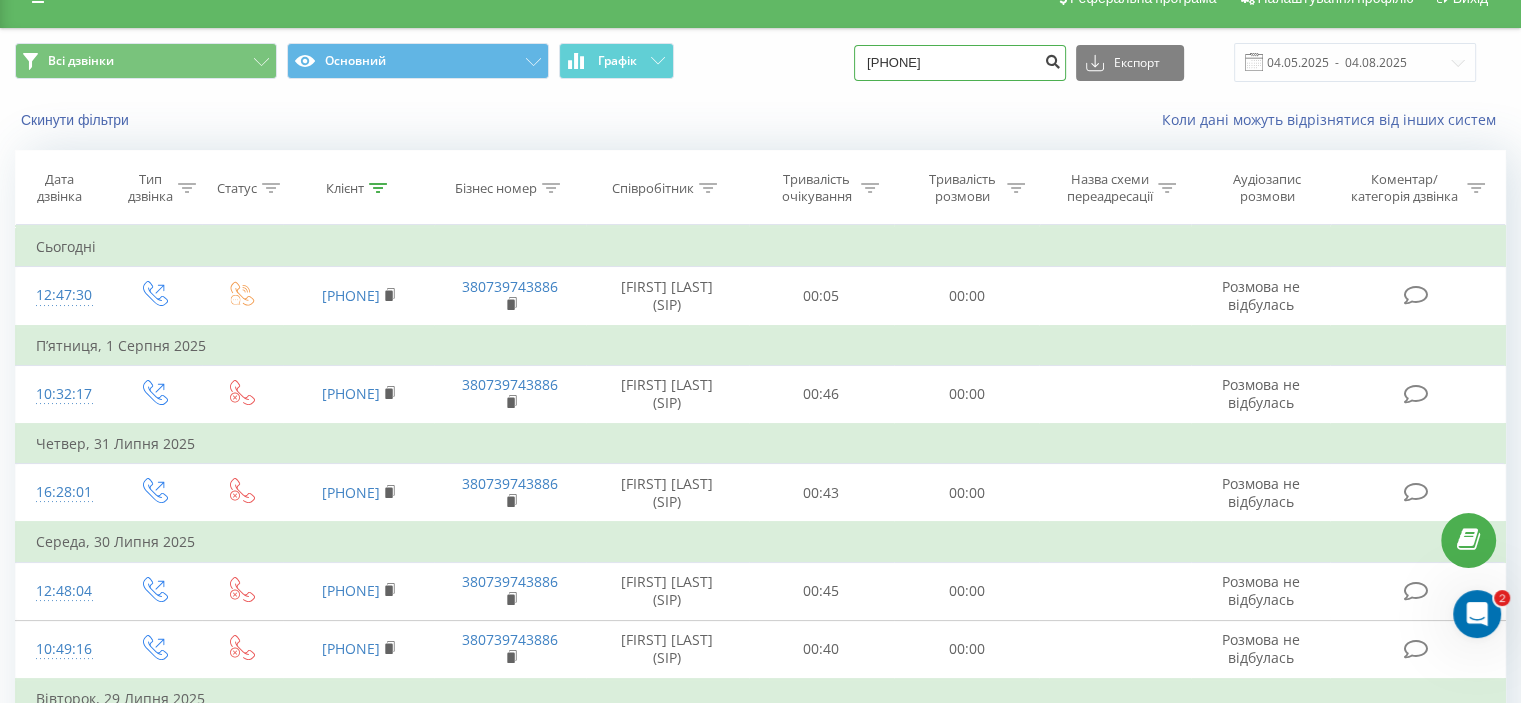 type on "380689088464" 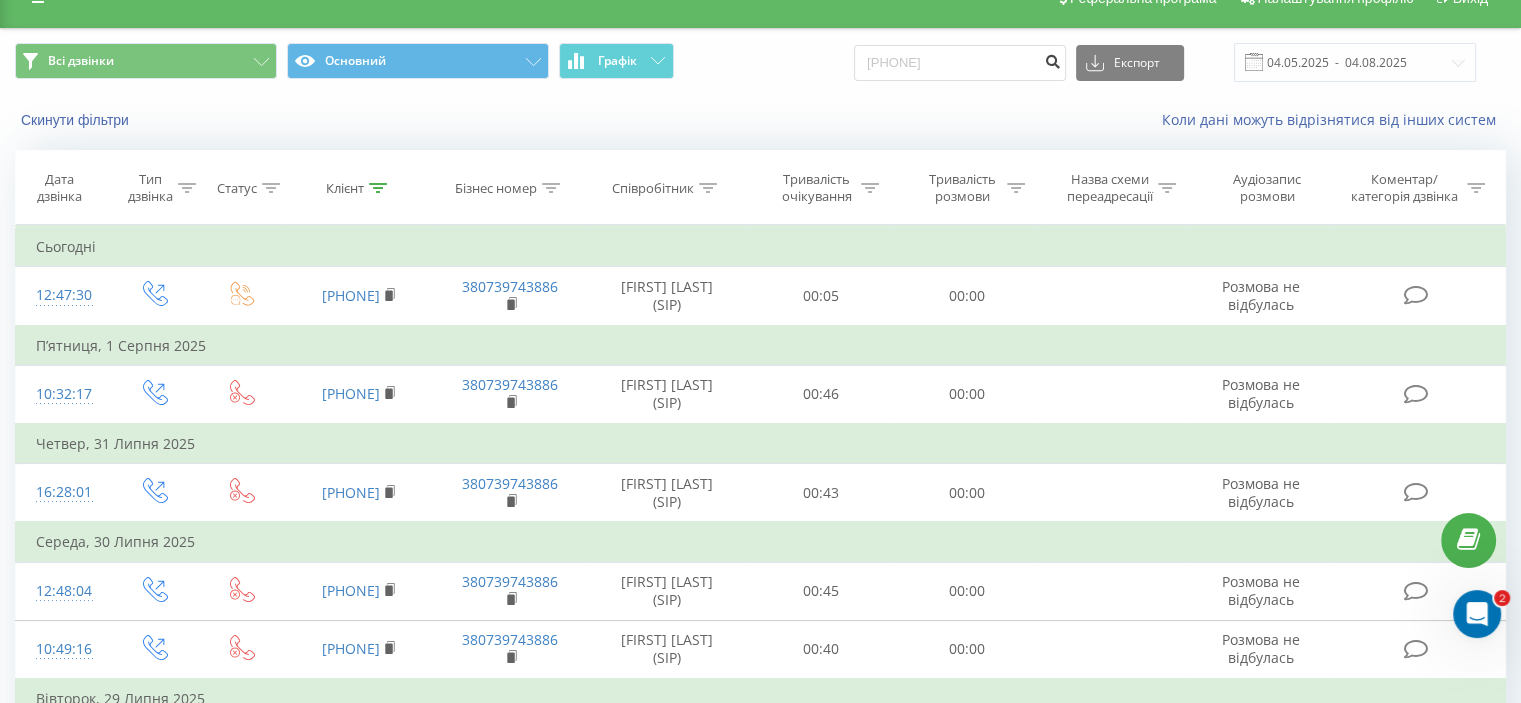 click at bounding box center [1052, 59] 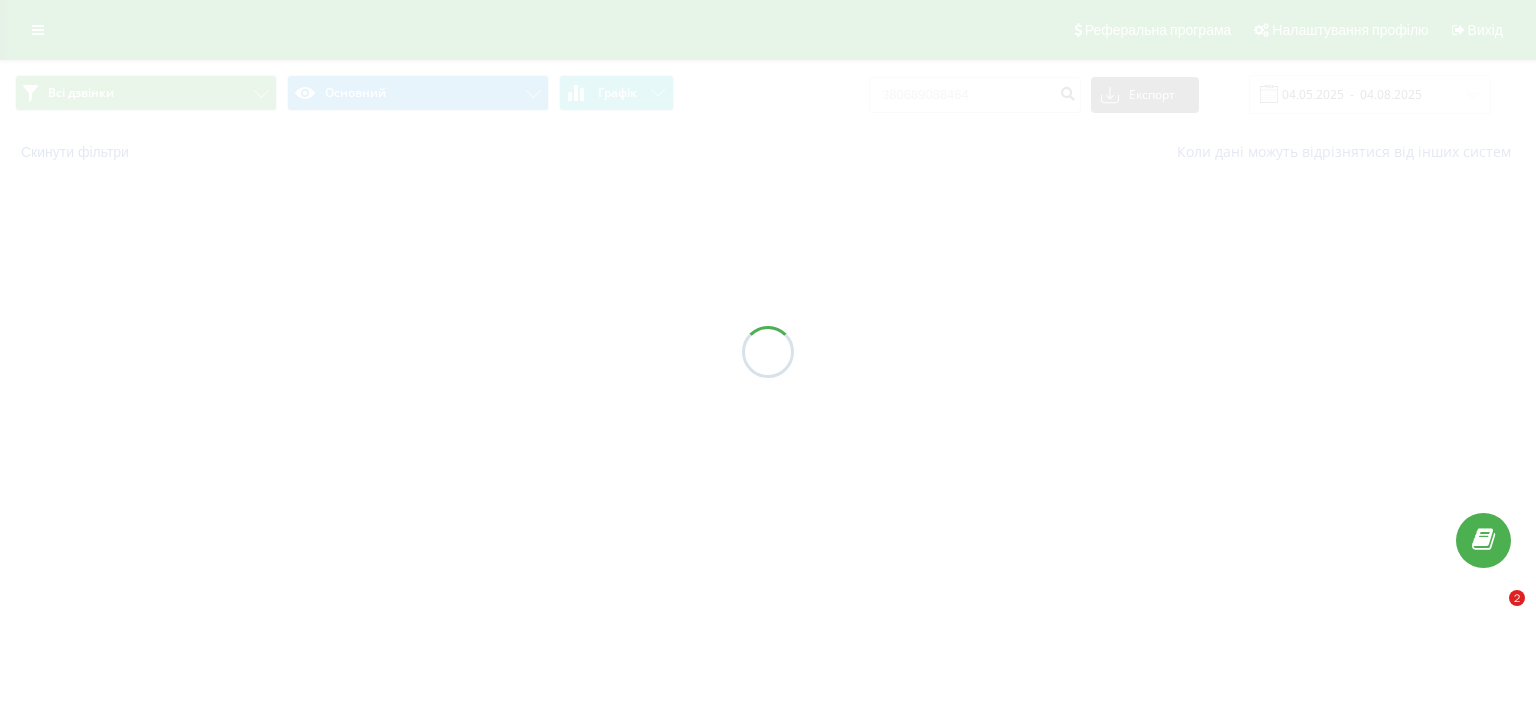 scroll, scrollTop: 0, scrollLeft: 0, axis: both 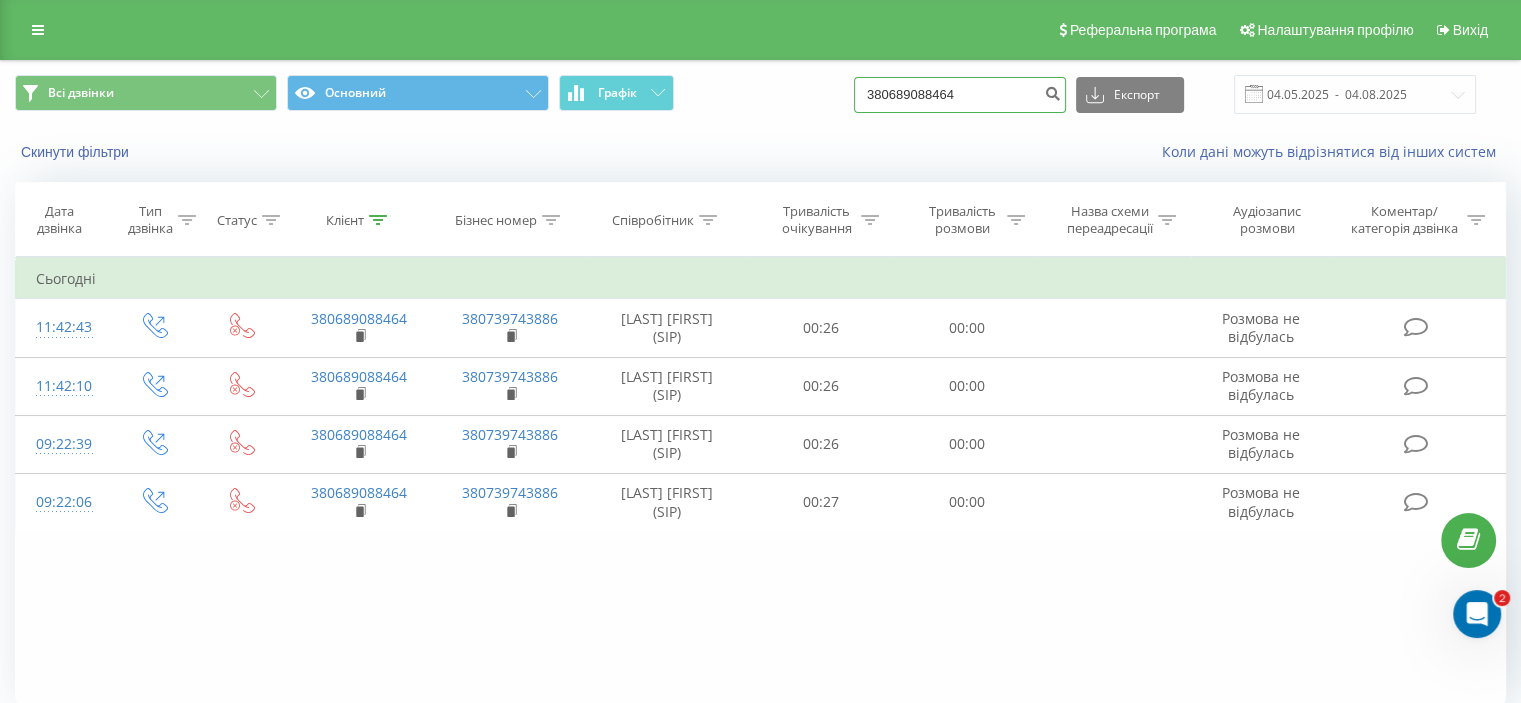 click on "380689088464" at bounding box center [960, 95] 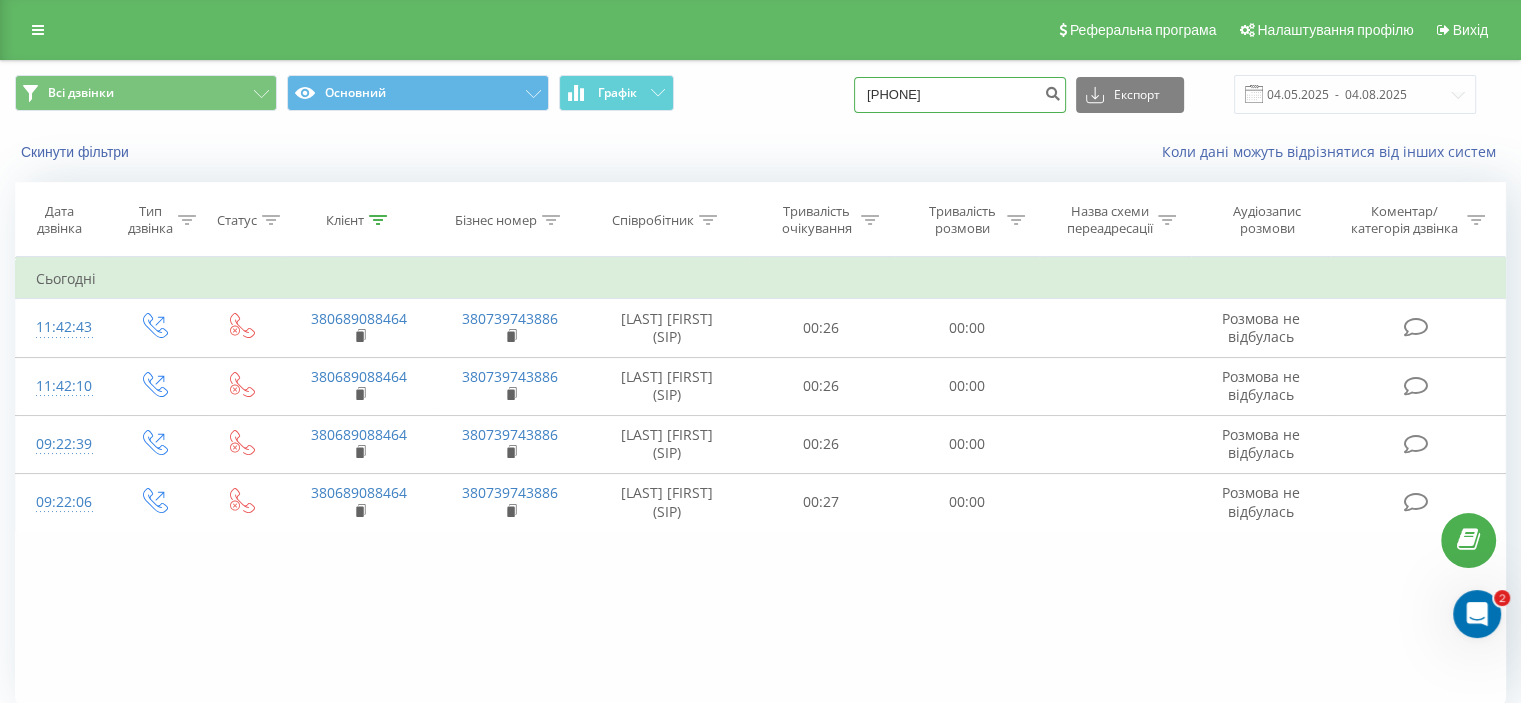 type on "[PHONE]" 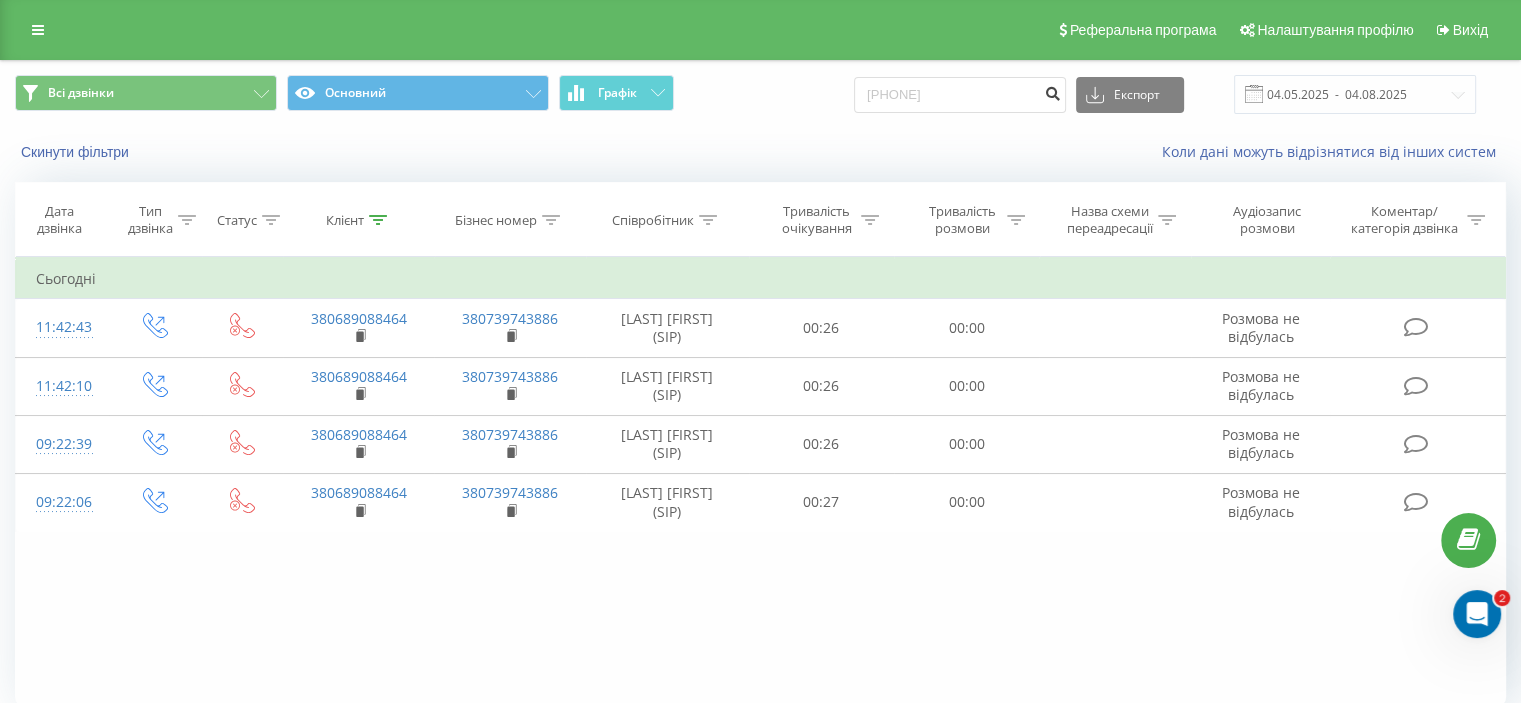 click at bounding box center (1052, 91) 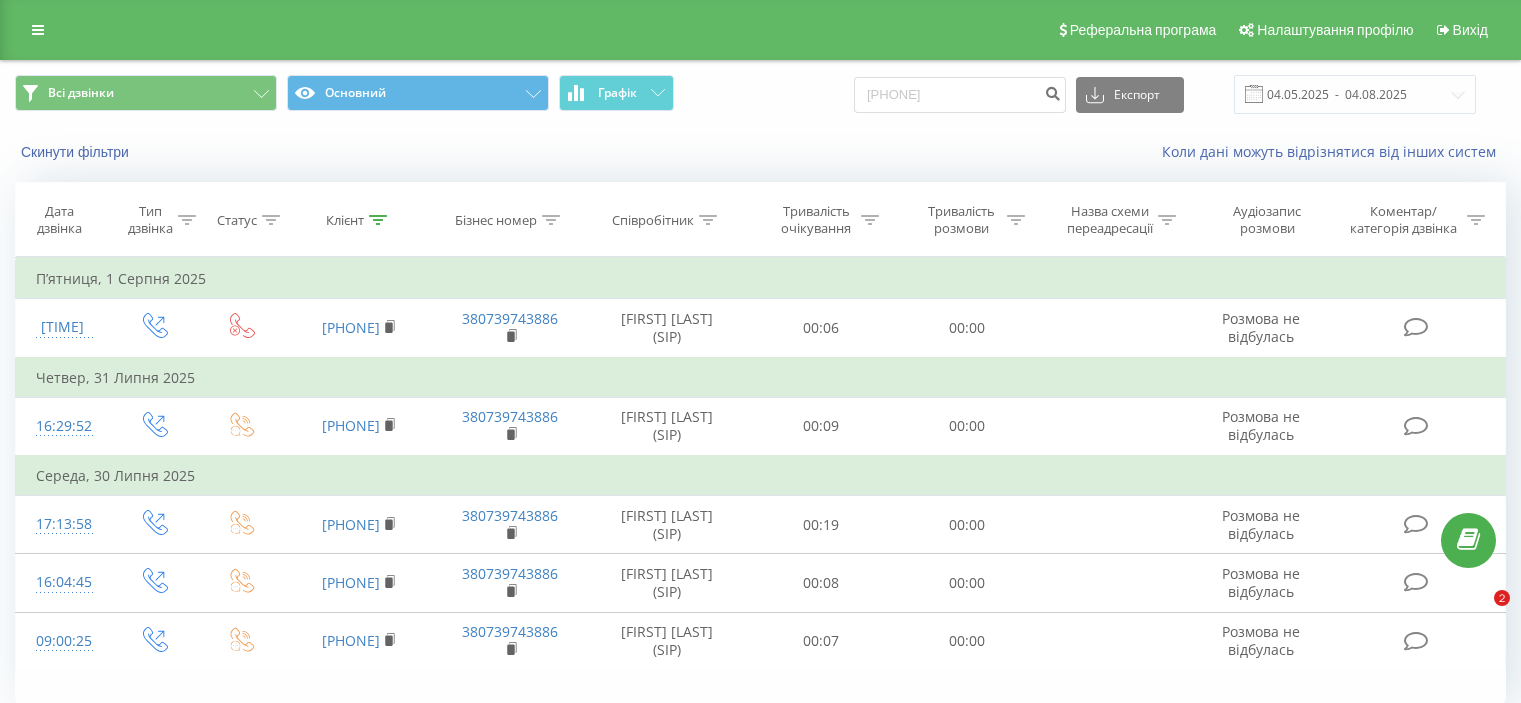 scroll, scrollTop: 0, scrollLeft: 0, axis: both 